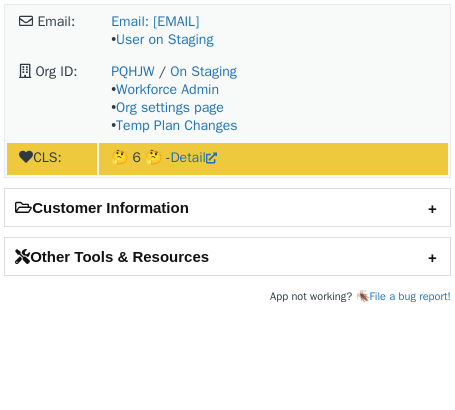 scroll, scrollTop: 0, scrollLeft: 0, axis: both 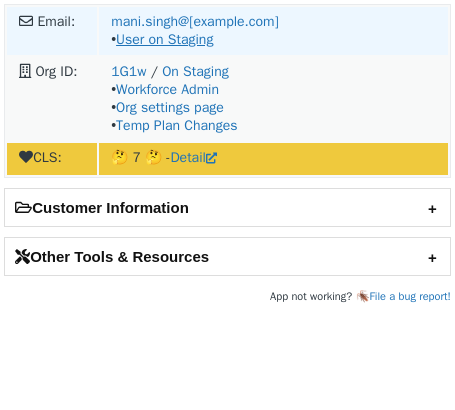 click on "User on Staging" at bounding box center [164, 39] 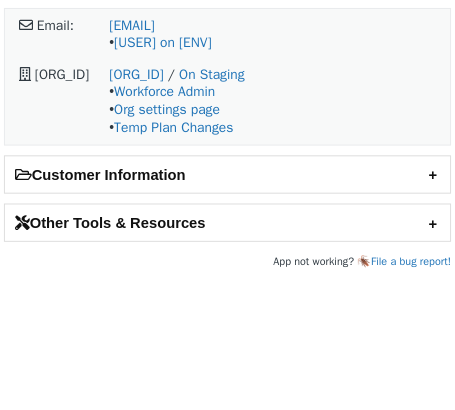 scroll, scrollTop: 0, scrollLeft: 0, axis: both 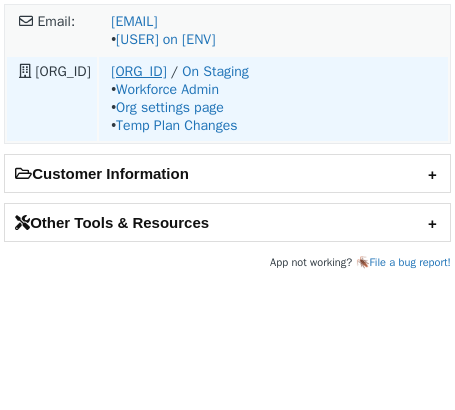 click on "o-20Q1BR-na1" at bounding box center [138, 71] 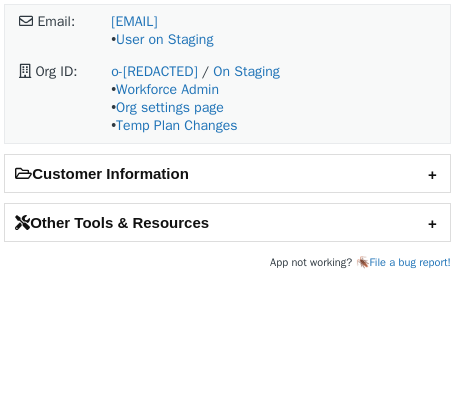 scroll, scrollTop: 0, scrollLeft: 0, axis: both 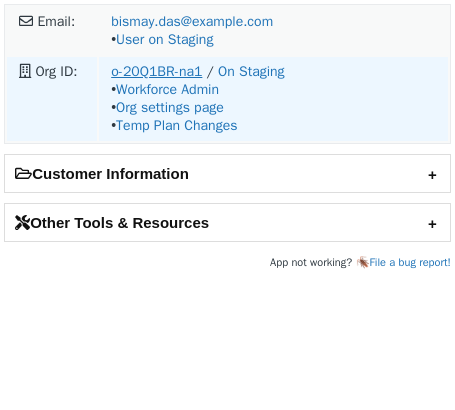 click on "o-20Q1BR-na1" at bounding box center (156, 71) 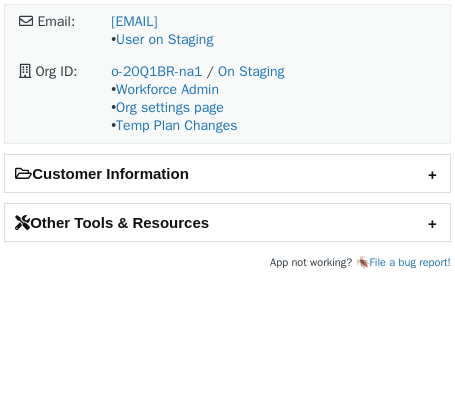 scroll, scrollTop: 0, scrollLeft: 0, axis: both 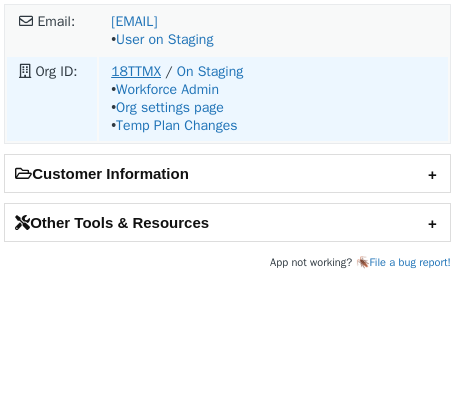 click on "18TTMX" at bounding box center (136, 71) 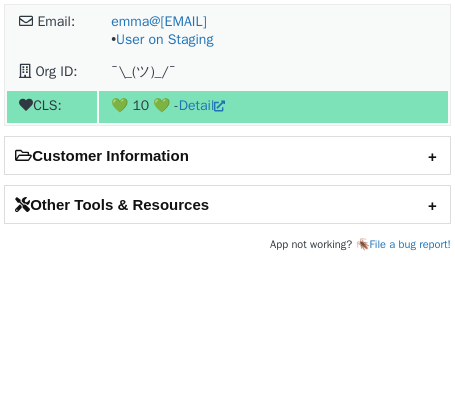 scroll, scrollTop: 0, scrollLeft: 0, axis: both 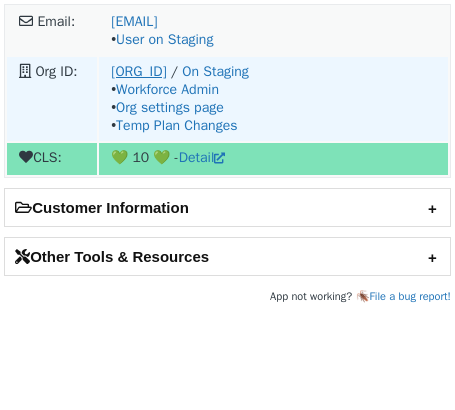 click on "[ORG_ID]
/   On Staging
•  Workforce Admin   •  Org settings page •  Temp Plan Changes" at bounding box center [273, 31] 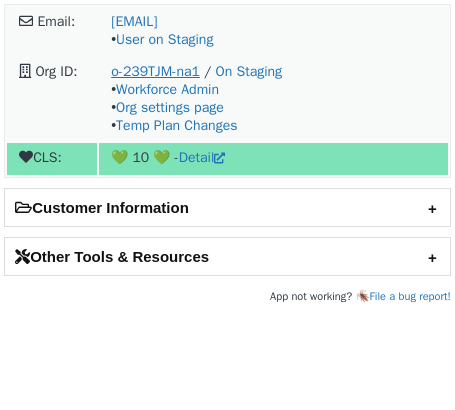 scroll, scrollTop: 0, scrollLeft: 0, axis: both 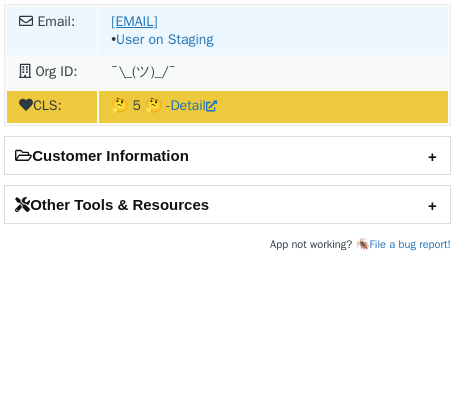 click on "[EMAIL]" at bounding box center [134, 21] 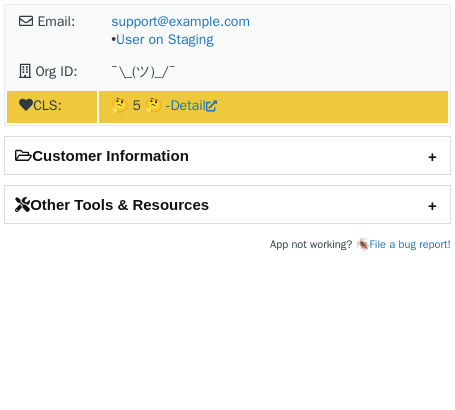 scroll, scrollTop: 0, scrollLeft: 0, axis: both 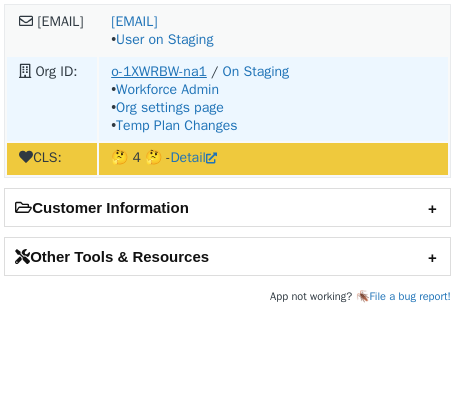 click on "o-1XWRBW-na1" at bounding box center [159, 71] 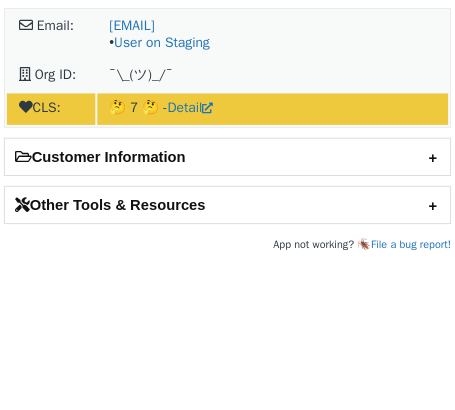 scroll, scrollTop: 0, scrollLeft: 0, axis: both 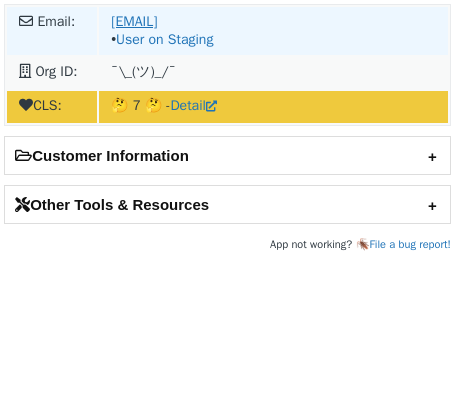 click on "emckeeby@yext.com" at bounding box center [134, 21] 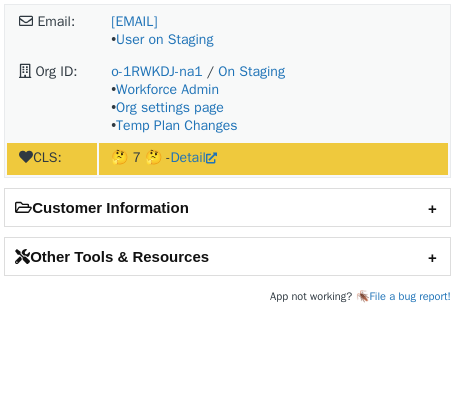 scroll, scrollTop: 0, scrollLeft: 0, axis: both 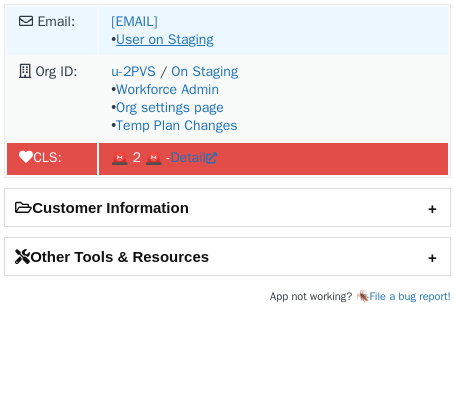 click on "User on Staging" at bounding box center [164, 39] 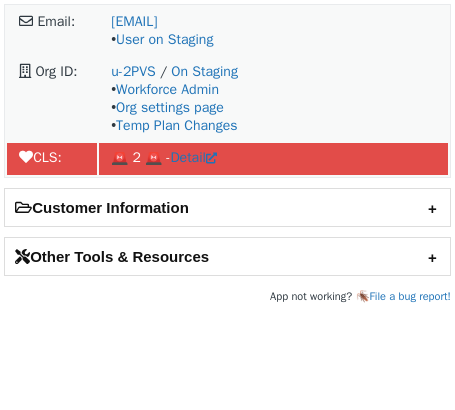 scroll, scrollTop: 0, scrollLeft: 0, axis: both 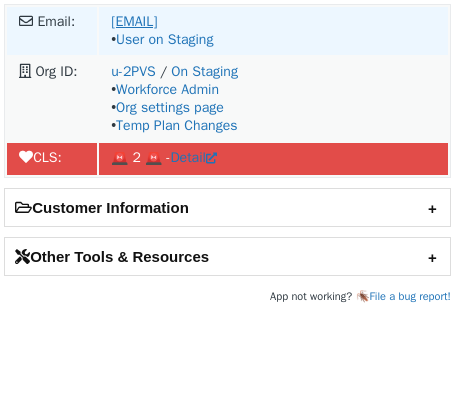 click on "[EMAIL]" at bounding box center [134, 21] 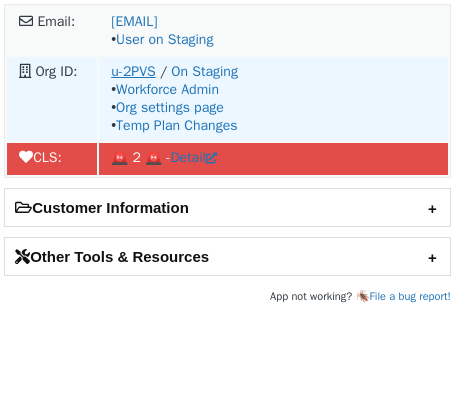 click on "u-2PVS" at bounding box center (133, 71) 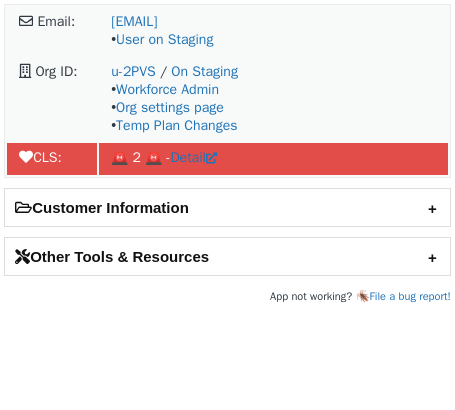 scroll, scrollTop: 0, scrollLeft: 0, axis: both 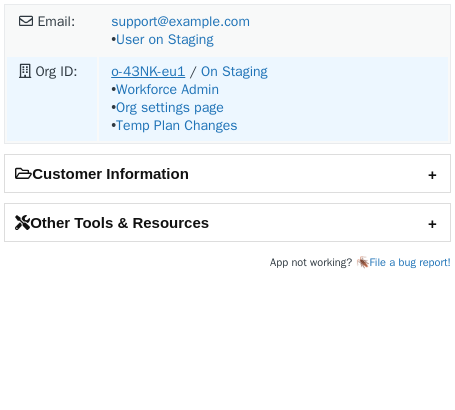 click on "o-43NK-eu1" at bounding box center (148, 71) 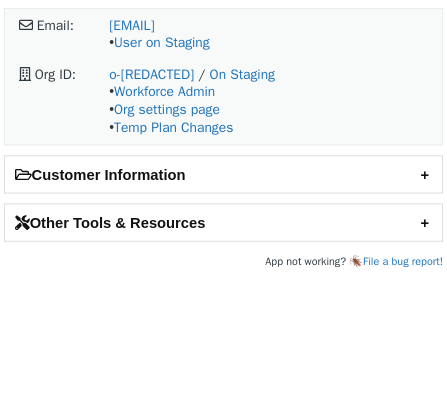 scroll, scrollTop: 0, scrollLeft: 0, axis: both 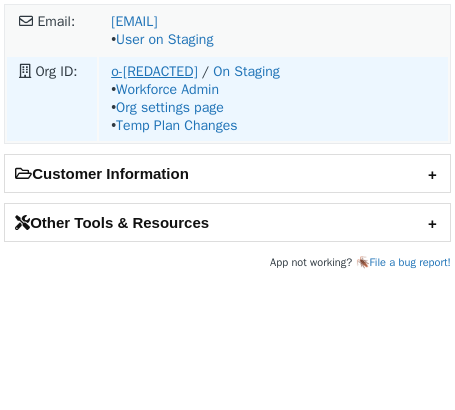 click on "o-43NK-eu1" at bounding box center [154, 71] 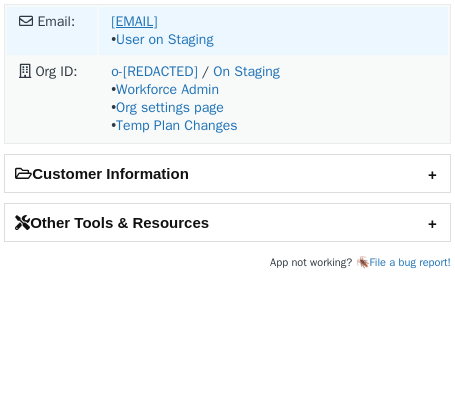 click on "tamara.garcia@snaitech.it" at bounding box center [134, 21] 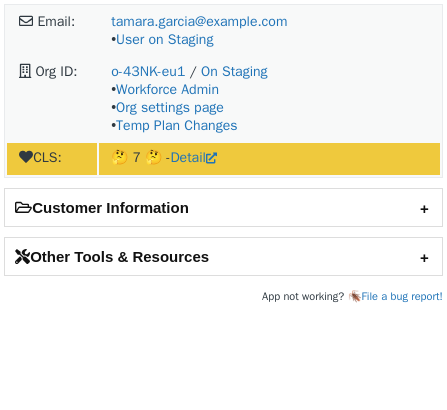 scroll, scrollTop: 0, scrollLeft: 0, axis: both 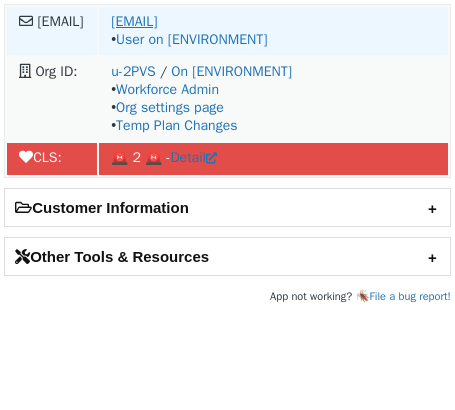 click on "[EMAIL]" at bounding box center (134, 21) 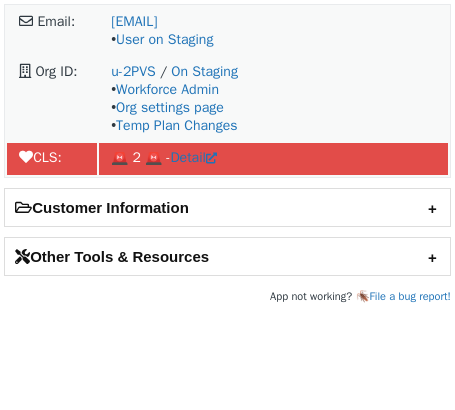 scroll, scrollTop: 0, scrollLeft: 0, axis: both 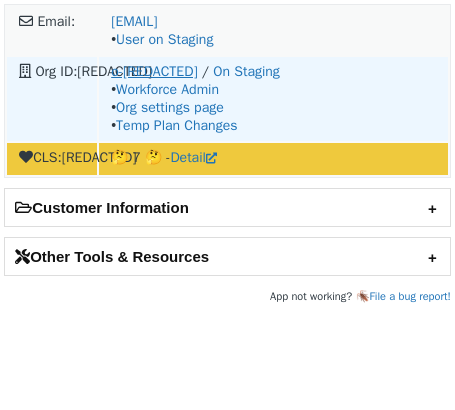 click on "[ORG_ID]" at bounding box center [154, 71] 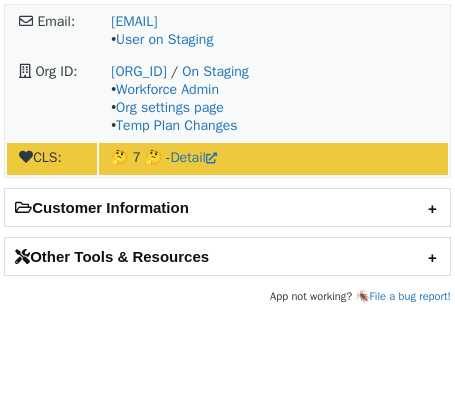 scroll, scrollTop: 0, scrollLeft: 0, axis: both 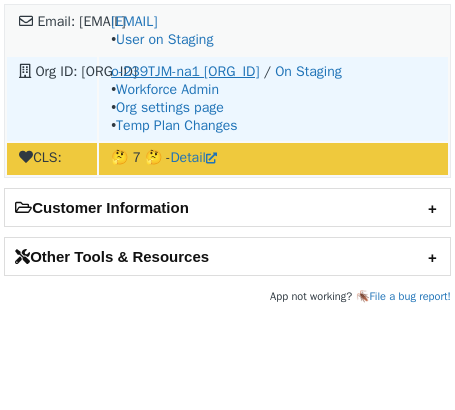 click on "o-239TJM-na1 [ORG_ID]" at bounding box center (185, 71) 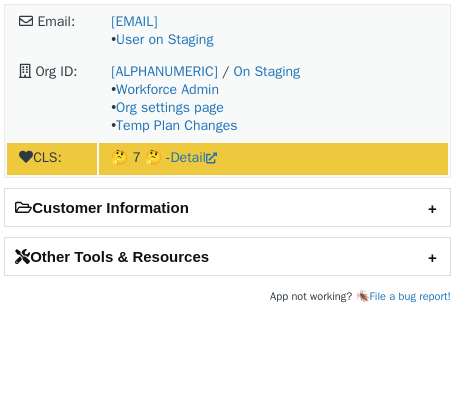 scroll, scrollTop: 0, scrollLeft: 0, axis: both 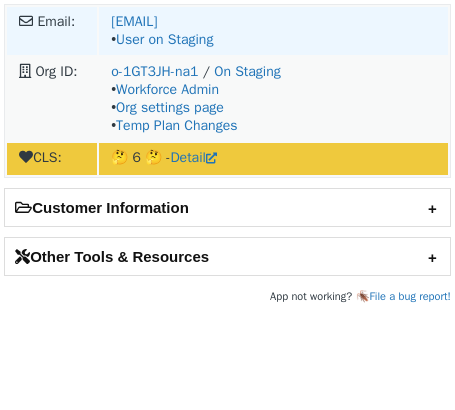click on "steve.tine@sureify.com •  User on Staging" at bounding box center [273, 31] 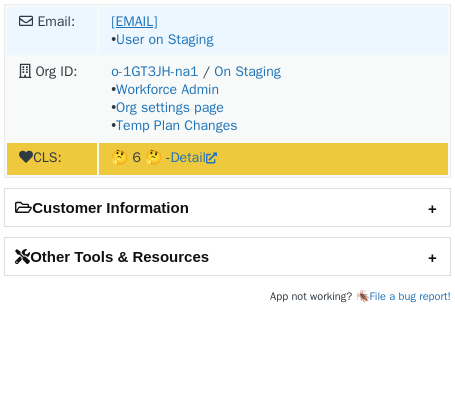 click on "Email: [EMAIL]" at bounding box center [134, 21] 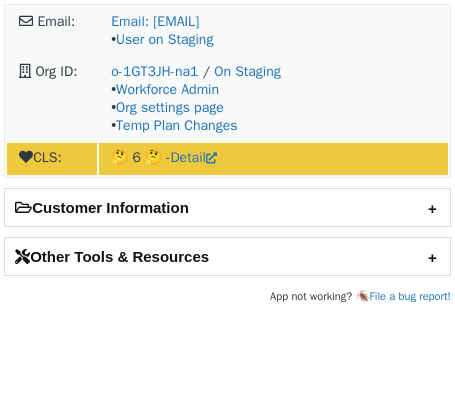 scroll, scrollTop: 0, scrollLeft: 0, axis: both 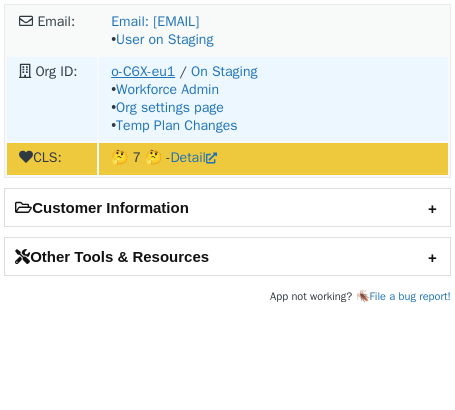 click on "o-C6X-eu1" at bounding box center (143, 71) 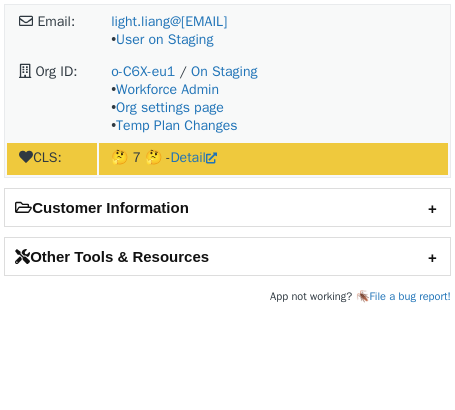scroll, scrollTop: 0, scrollLeft: 0, axis: both 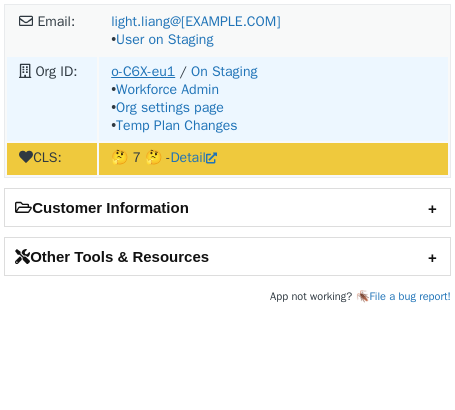 click on "o-C6X-eu1" at bounding box center (143, 71) 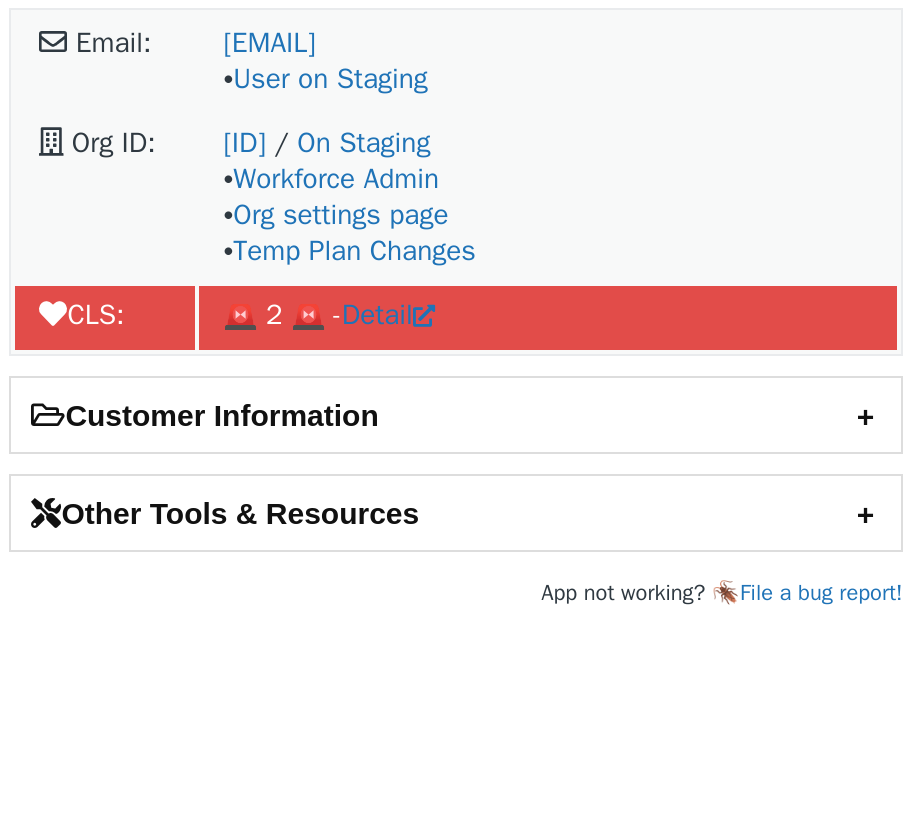 scroll, scrollTop: 0, scrollLeft: 0, axis: both 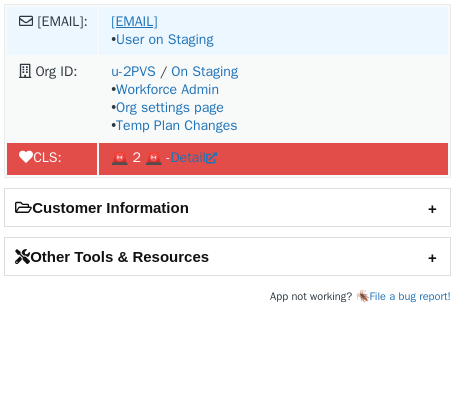click on "[EMAIL]" at bounding box center (134, 21) 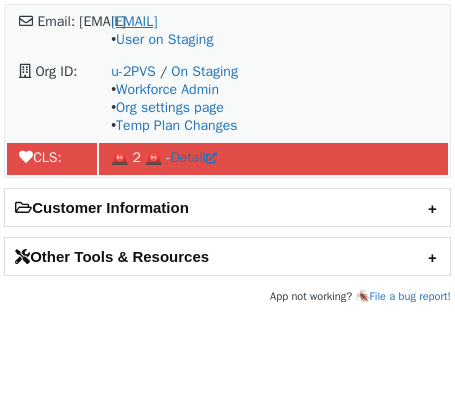 scroll, scrollTop: 0, scrollLeft: 0, axis: both 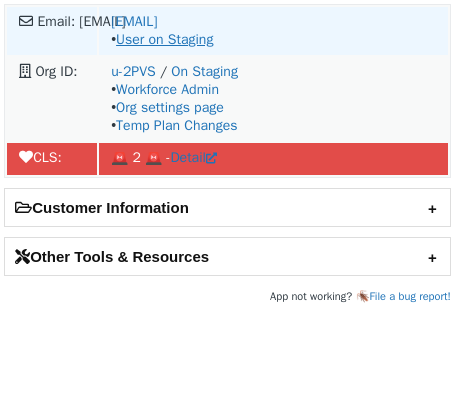 click on "User on Staging" at bounding box center (164, 39) 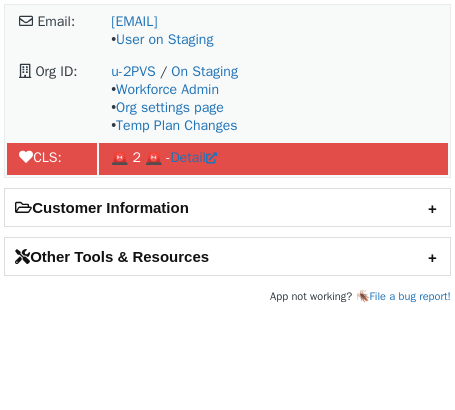 scroll, scrollTop: 0, scrollLeft: 0, axis: both 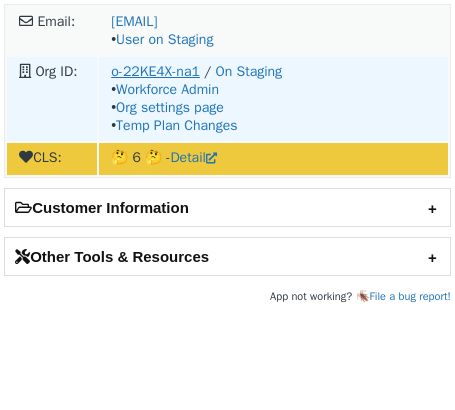 click on "[ORG_ID]" at bounding box center [155, 71] 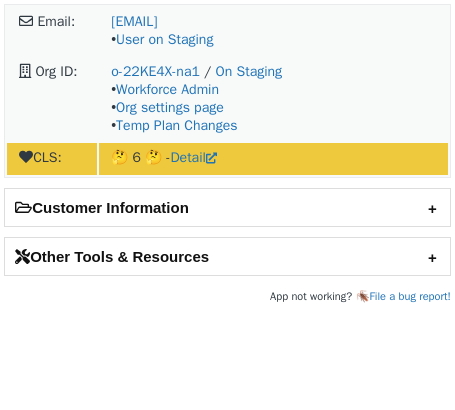 scroll, scrollTop: 0, scrollLeft: 0, axis: both 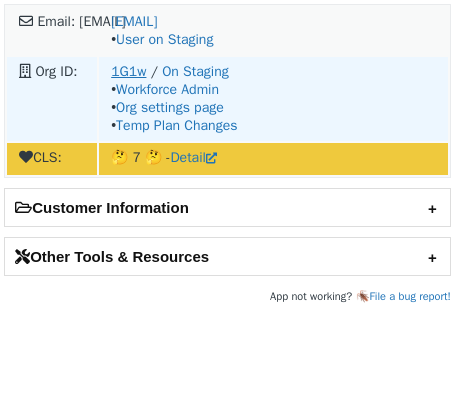 click on "1G1w" at bounding box center (128, 71) 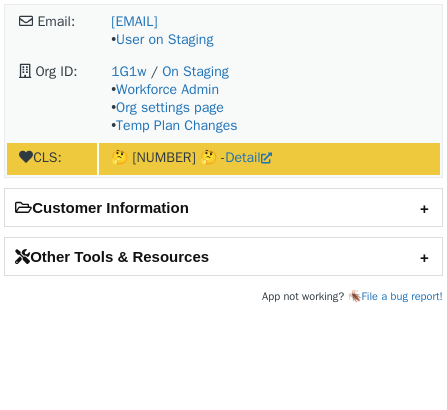 scroll, scrollTop: 0, scrollLeft: 0, axis: both 